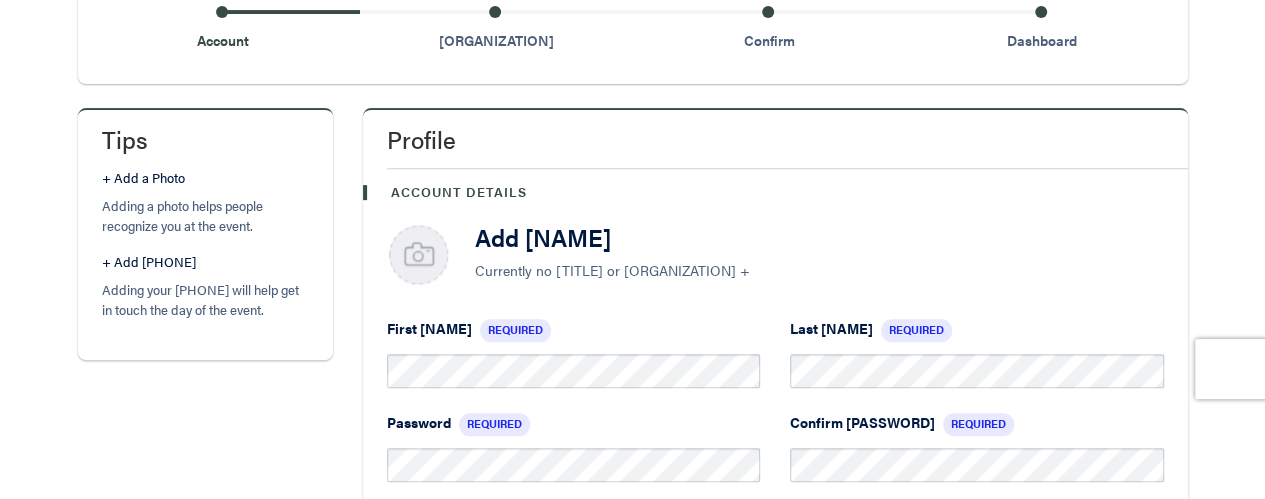 scroll, scrollTop: 324, scrollLeft: 0, axis: vertical 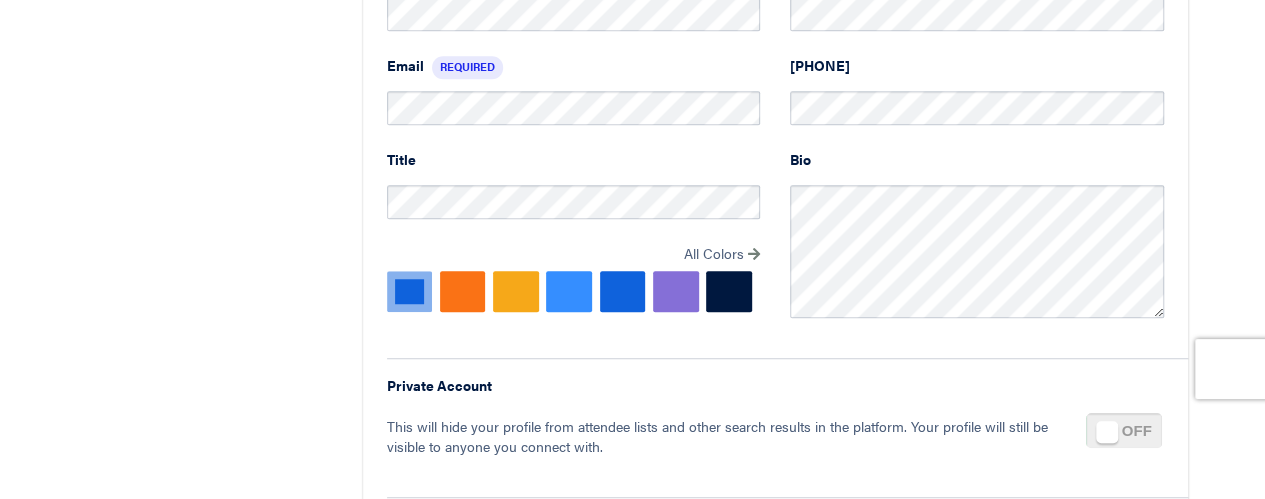 click at bounding box center [569, 291] 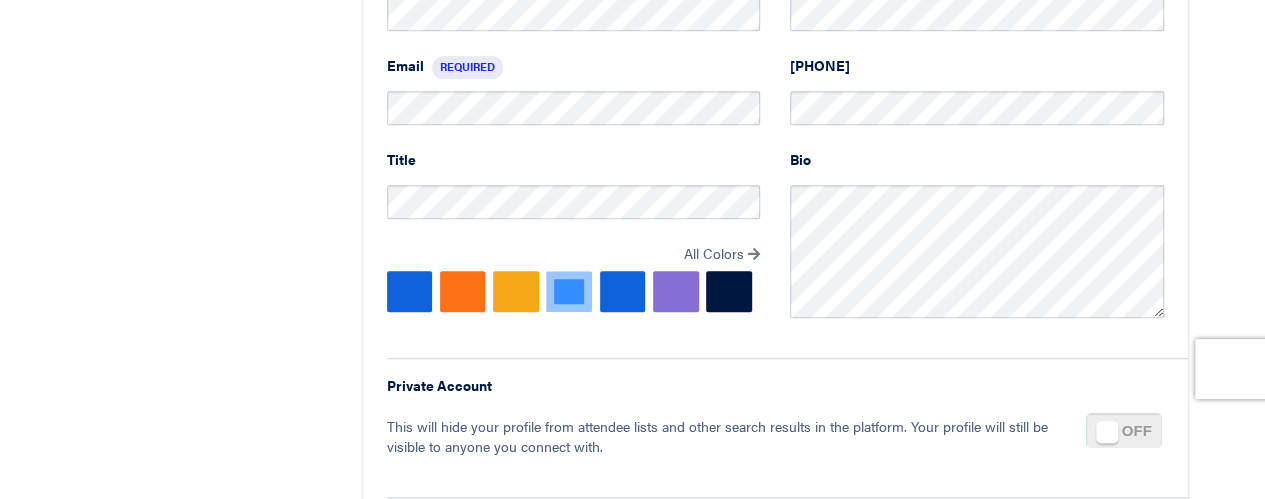 click at bounding box center (623, 291) 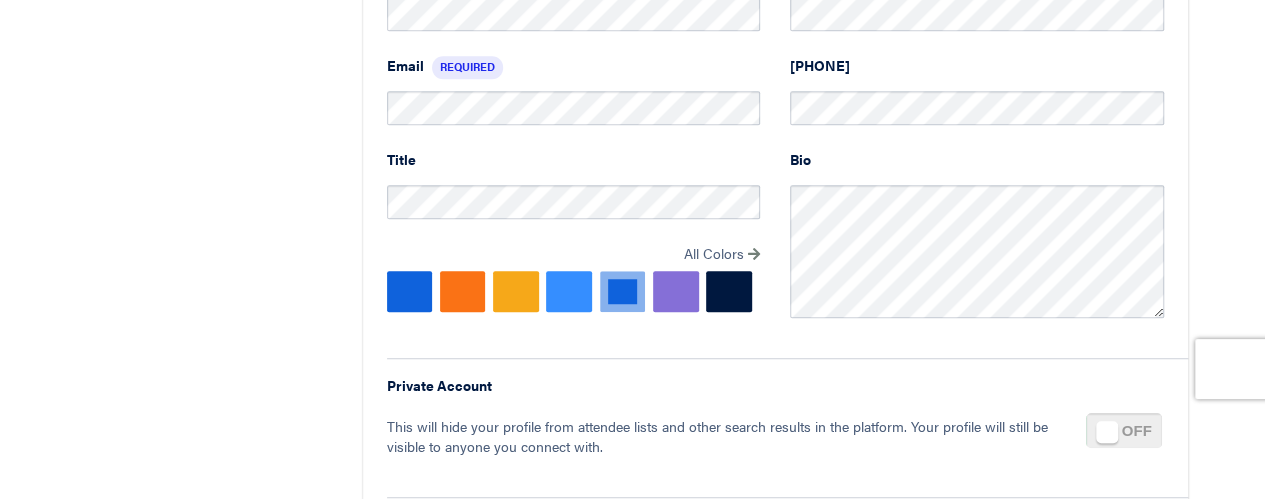 click at bounding box center [569, 291] 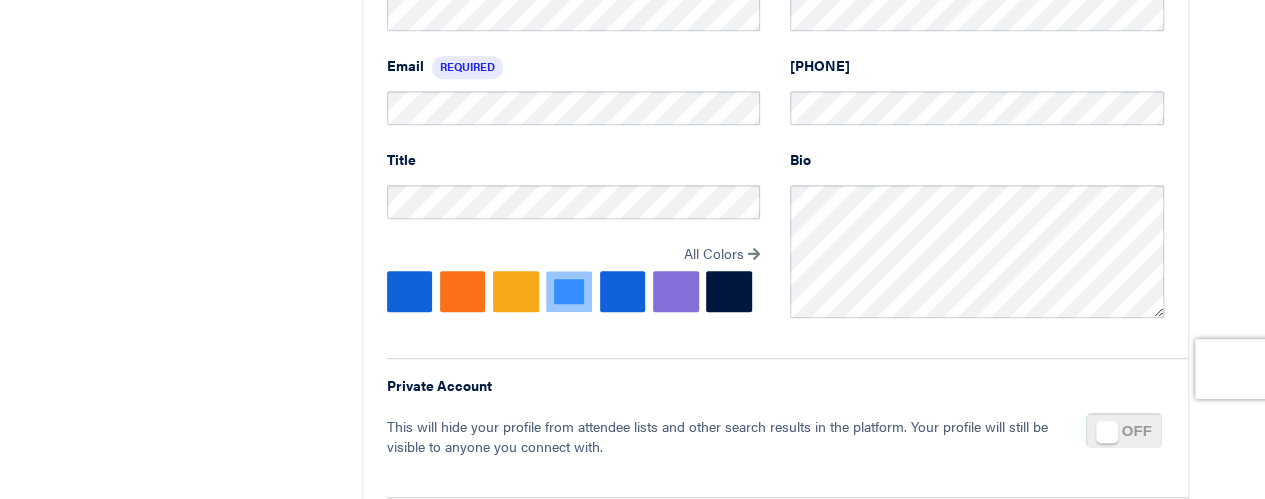 click at bounding box center [676, 291] 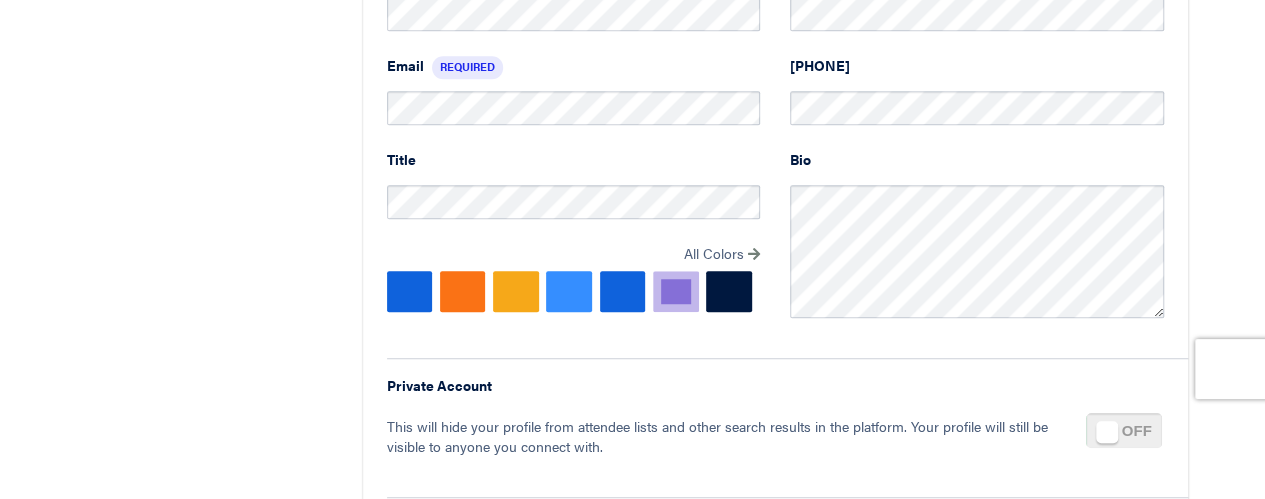 click at bounding box center (569, 291) 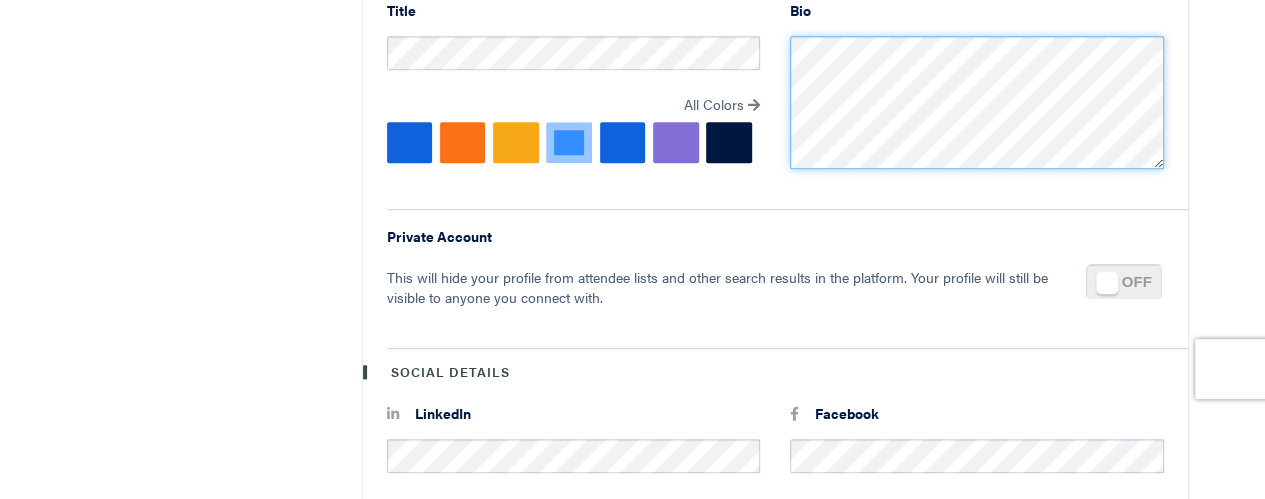 scroll, scrollTop: 924, scrollLeft: 0, axis: vertical 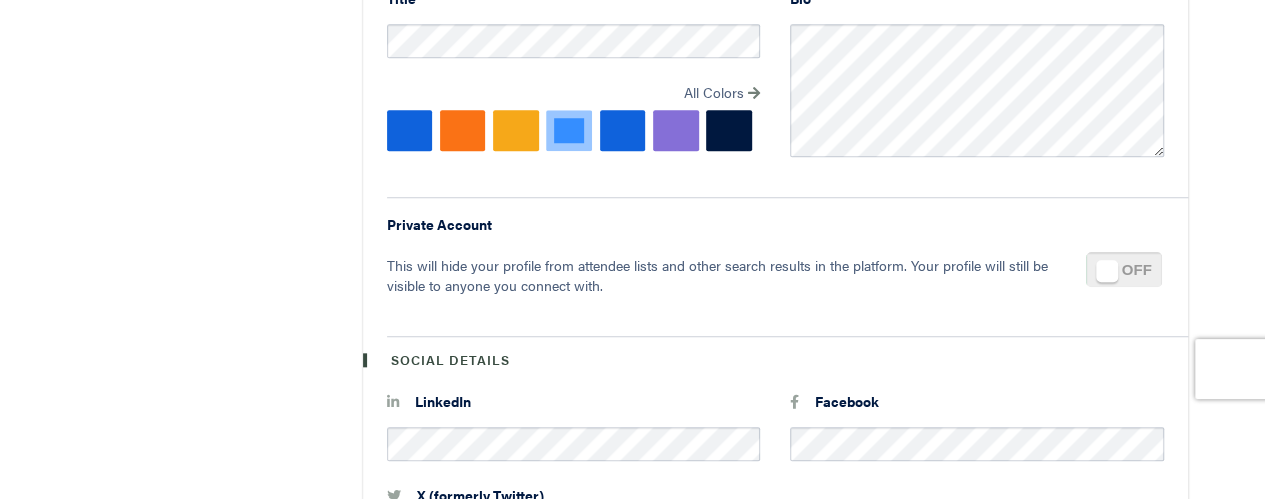 click on "Social Details
LinkedIn
Facebook
X (formerly Twitter)" at bounding box center [787, 465] 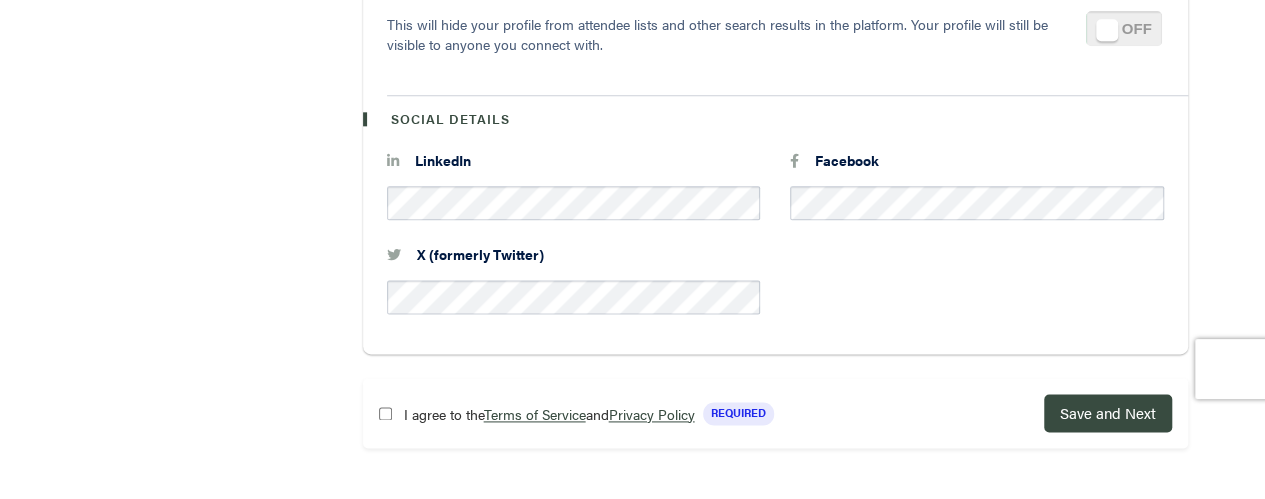 scroll, scrollTop: 1180, scrollLeft: 0, axis: vertical 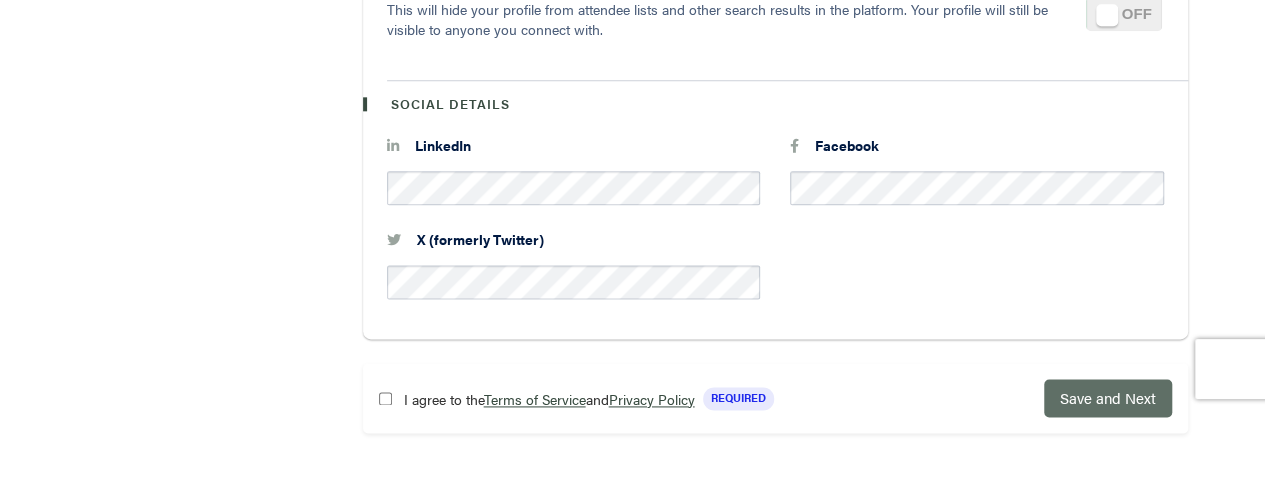 click on "Save and Next" at bounding box center (1108, 397) 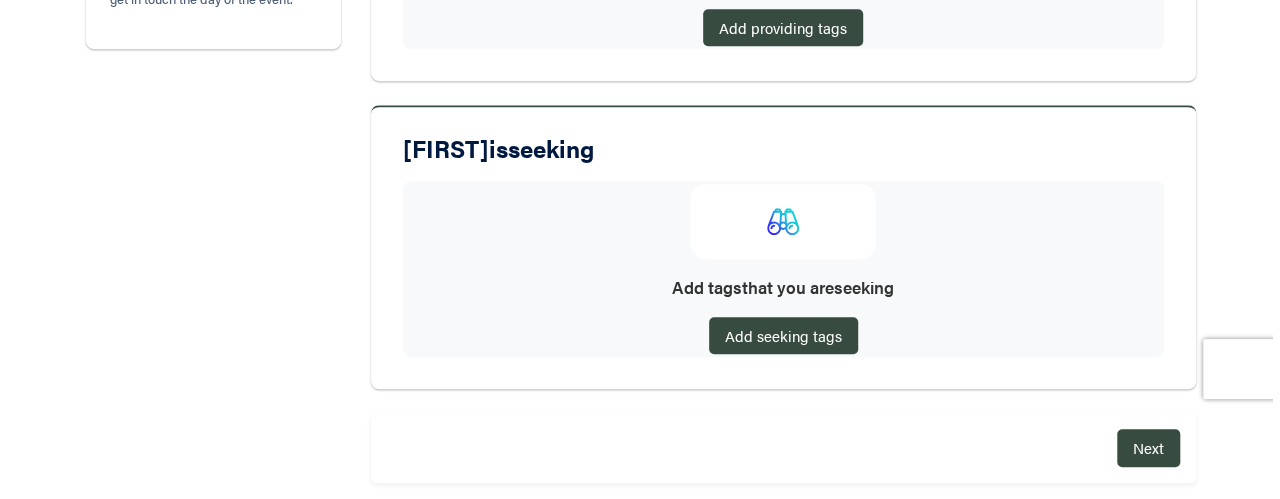 scroll, scrollTop: 674, scrollLeft: 0, axis: vertical 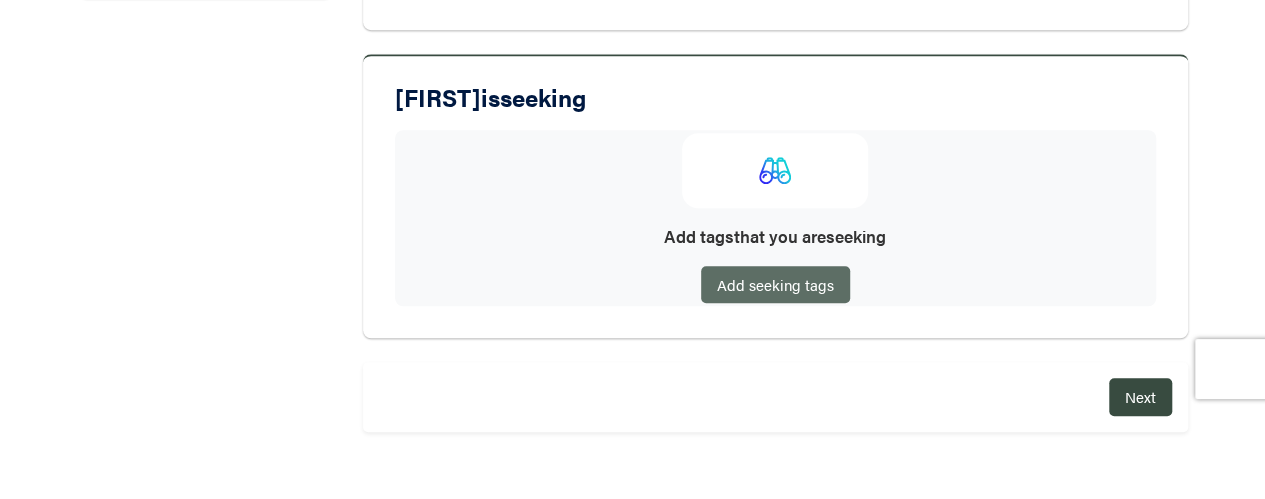 click on "Add    seeking   tags" at bounding box center [775, 284] 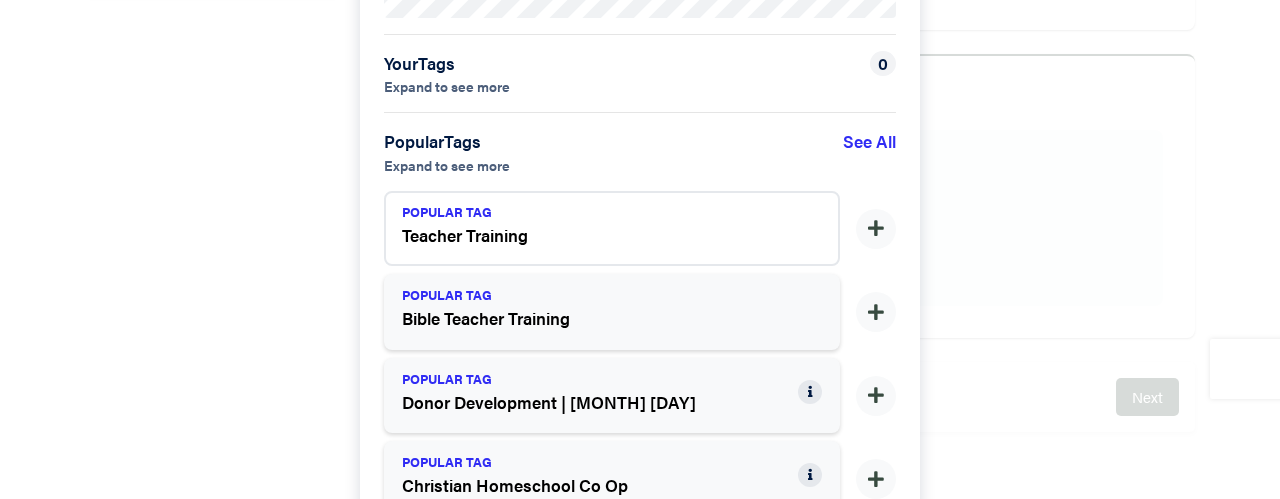 scroll, scrollTop: 153, scrollLeft: 0, axis: vertical 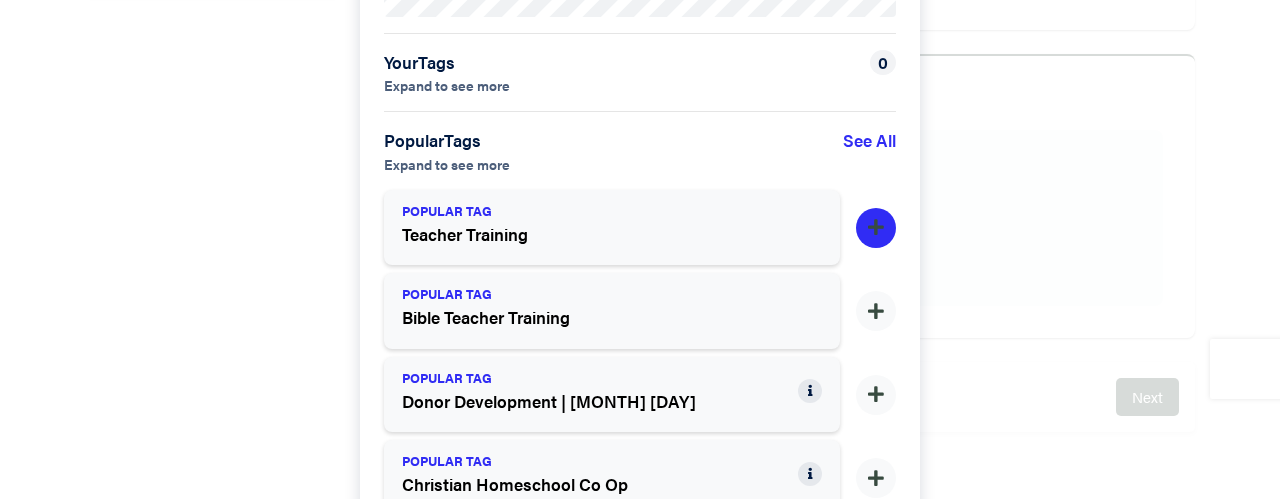 click at bounding box center (876, 228) 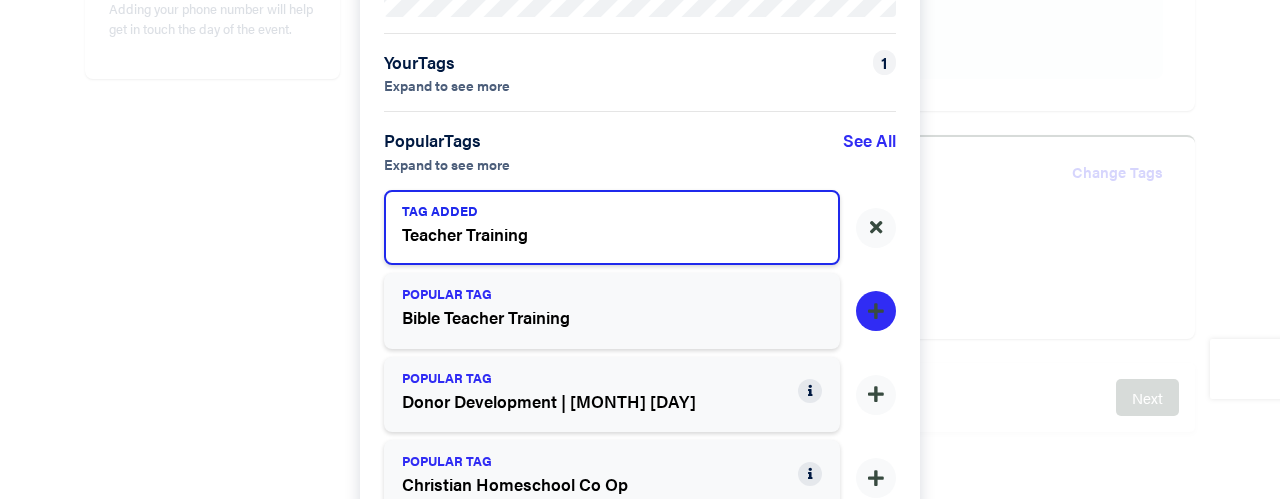 click at bounding box center [876, 312] 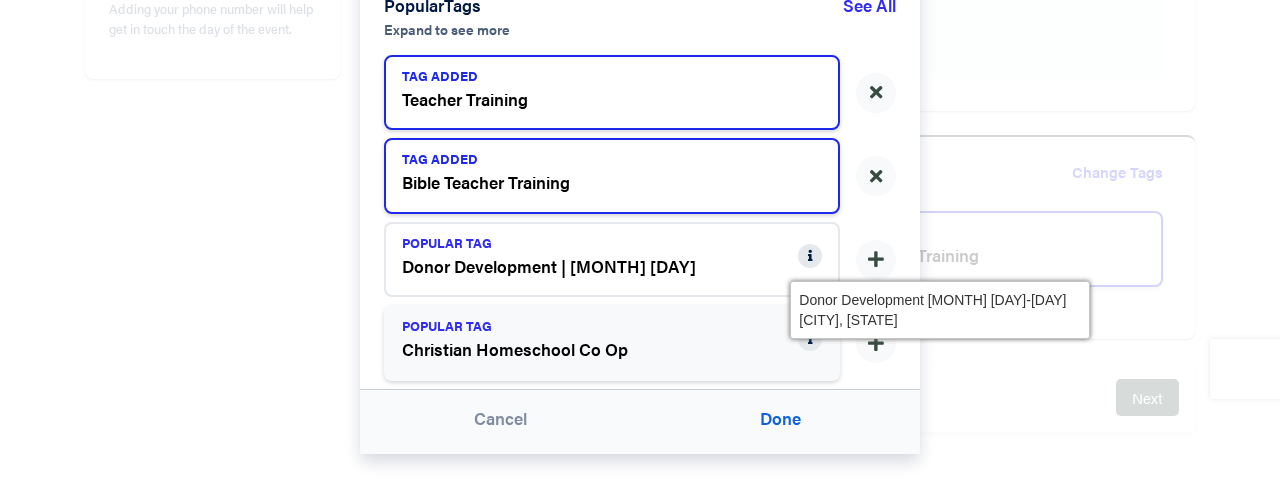 scroll, scrollTop: 0, scrollLeft: 0, axis: both 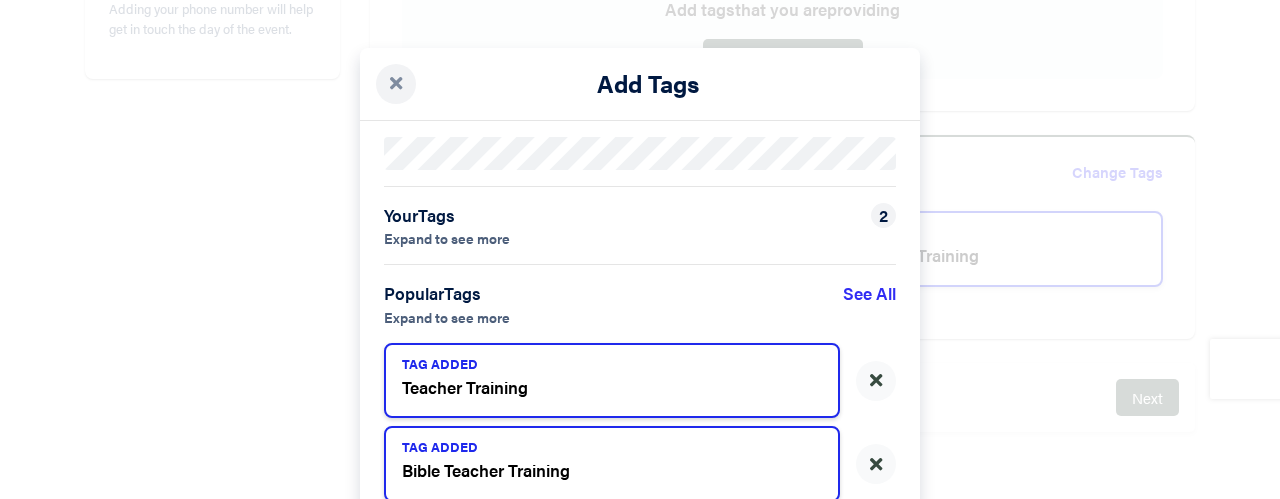 click on "See All" at bounding box center (869, 304) 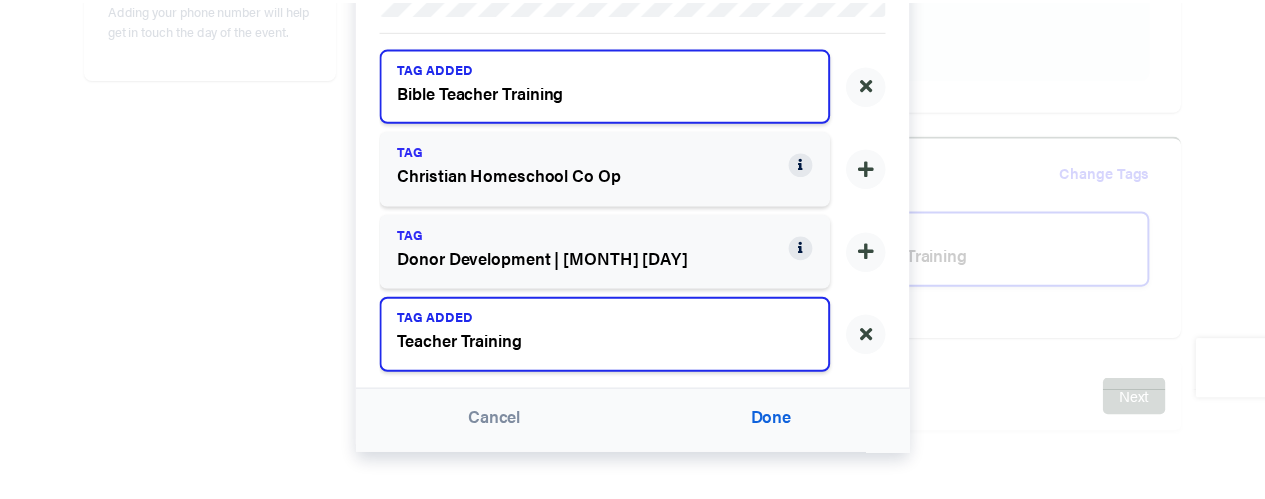 scroll, scrollTop: 157, scrollLeft: 0, axis: vertical 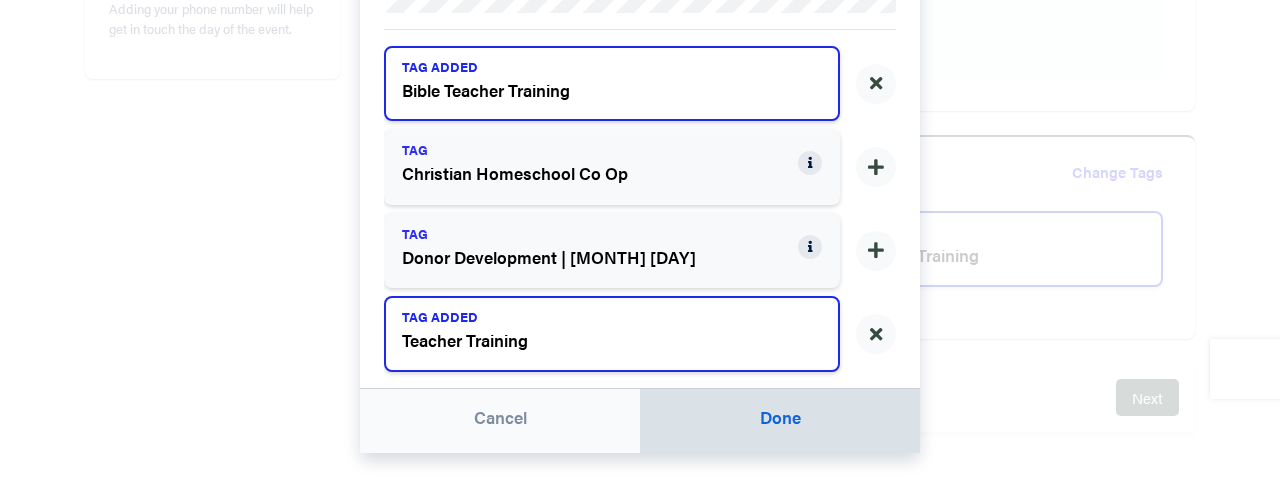 click on "Done" at bounding box center (780, 421) 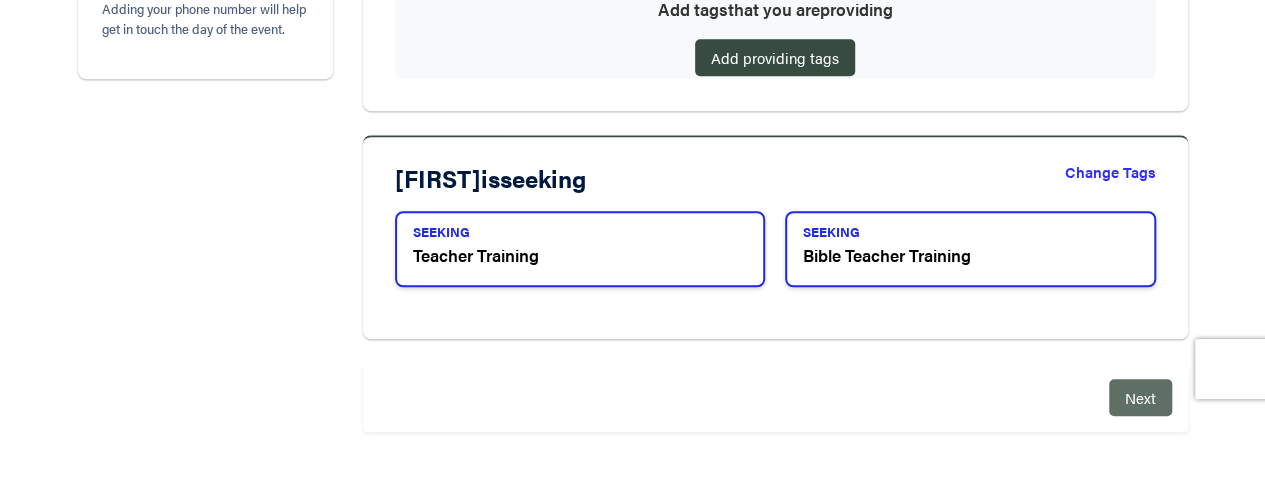 click on "Next" at bounding box center (1140, 397) 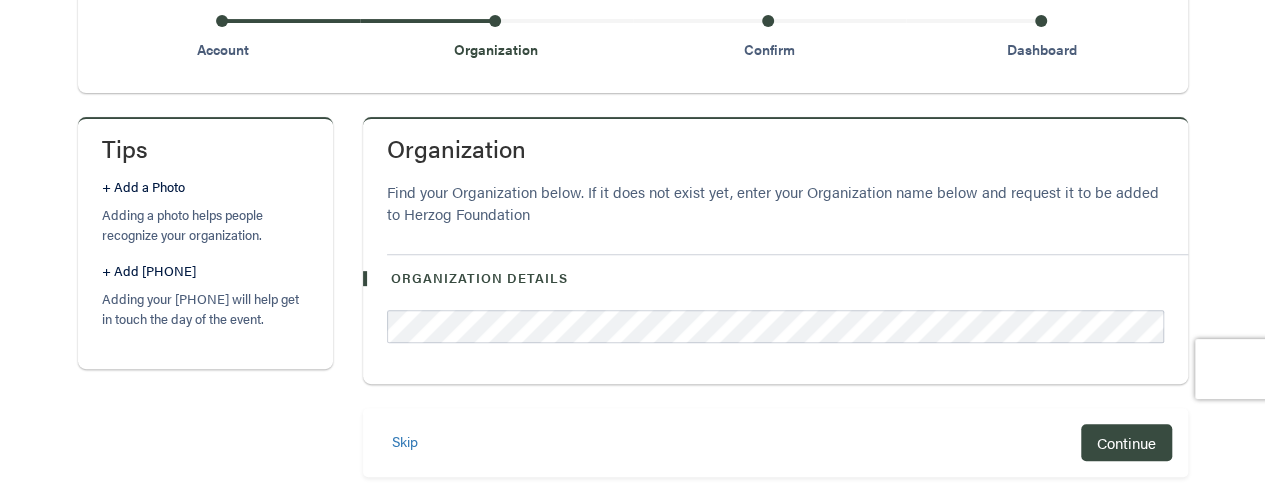 scroll, scrollTop: 348, scrollLeft: 0, axis: vertical 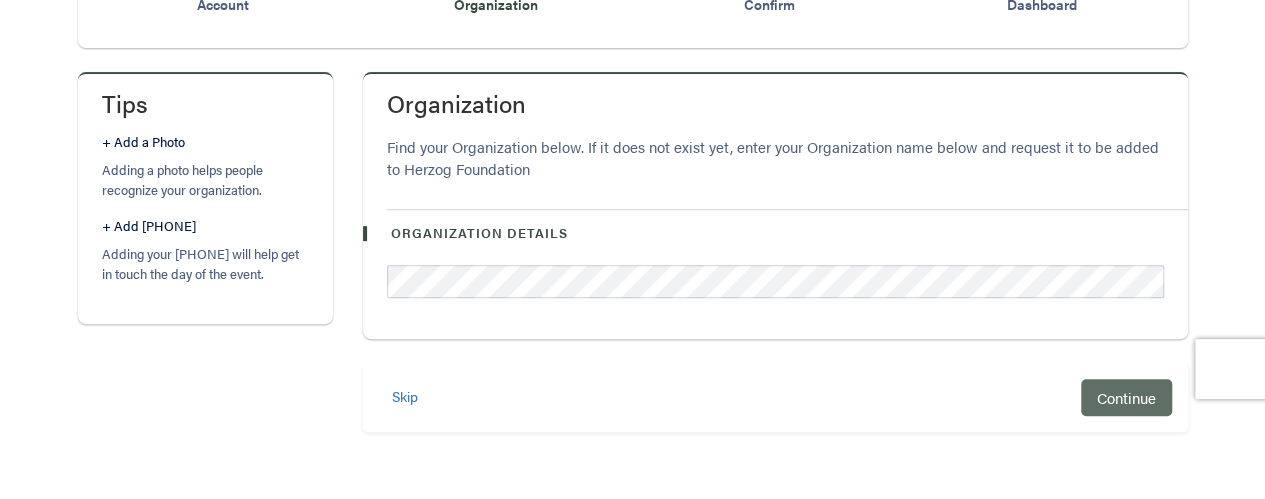 click on "Continue" at bounding box center [1126, 397] 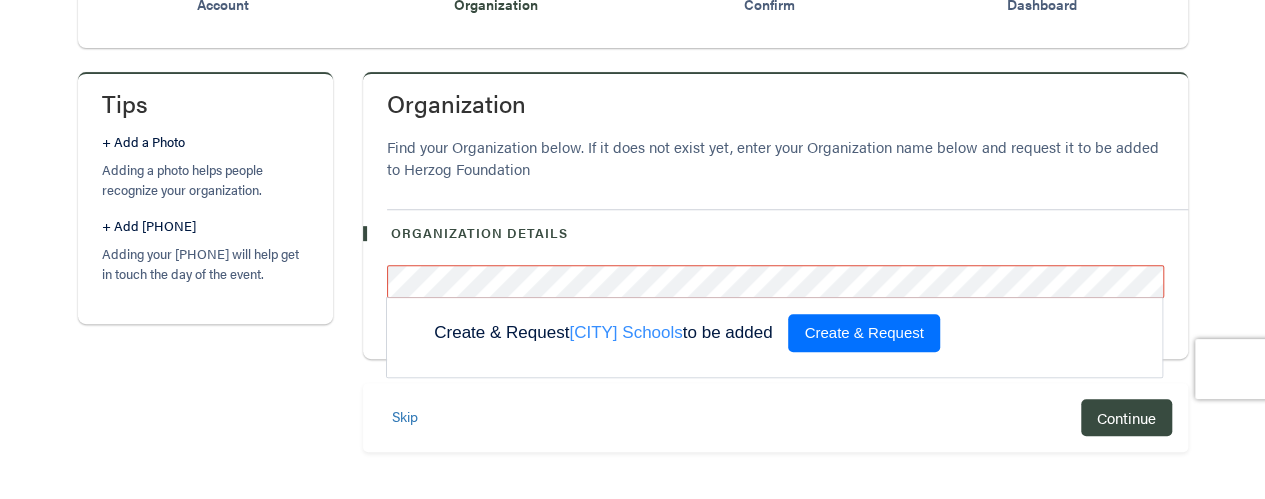 click on "Create & Request" at bounding box center (863, 333) 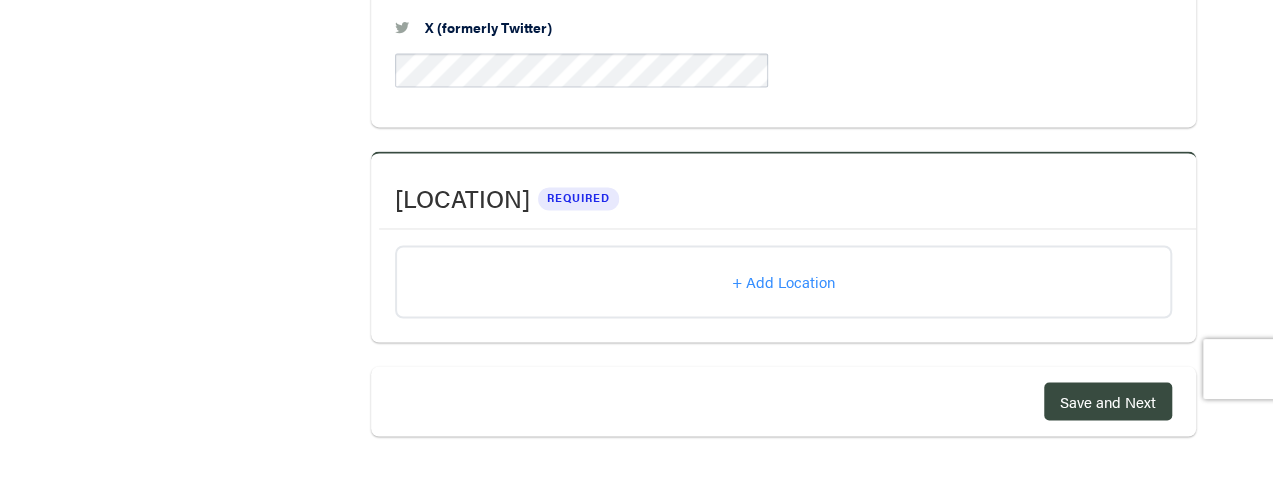 scroll, scrollTop: 1592, scrollLeft: 0, axis: vertical 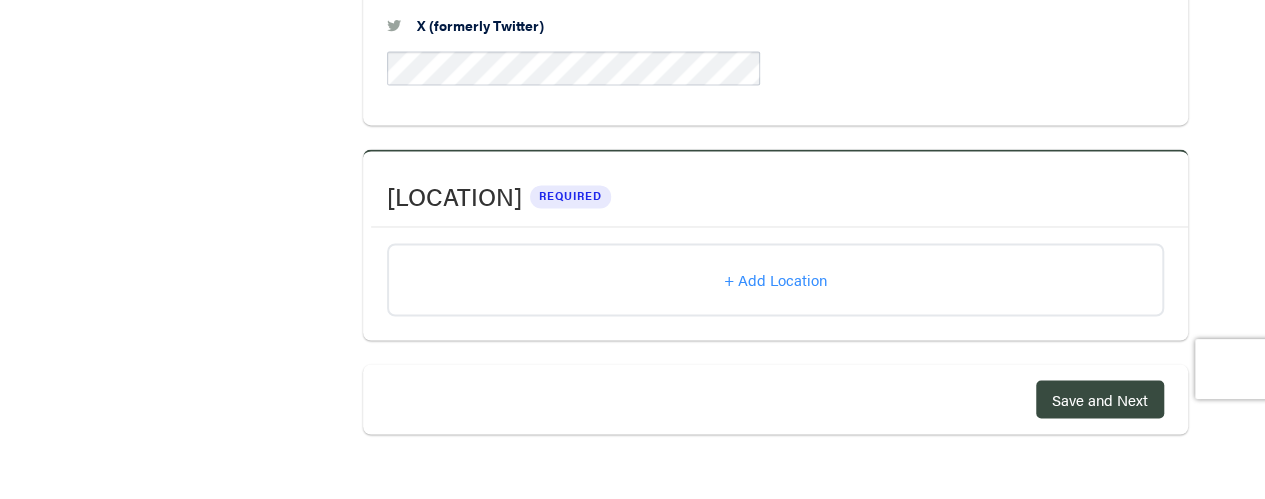 click on "+ Add Location" at bounding box center [775, 279] 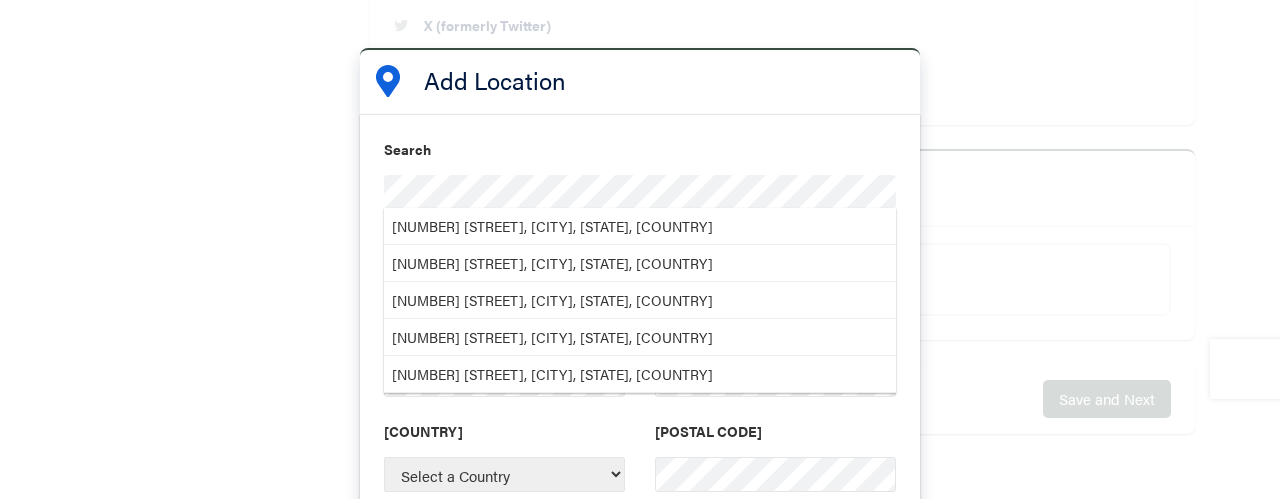 click on "[NUMBER] [STREET], [CITY], [STATE], [COUNTRY]" at bounding box center [640, 226] 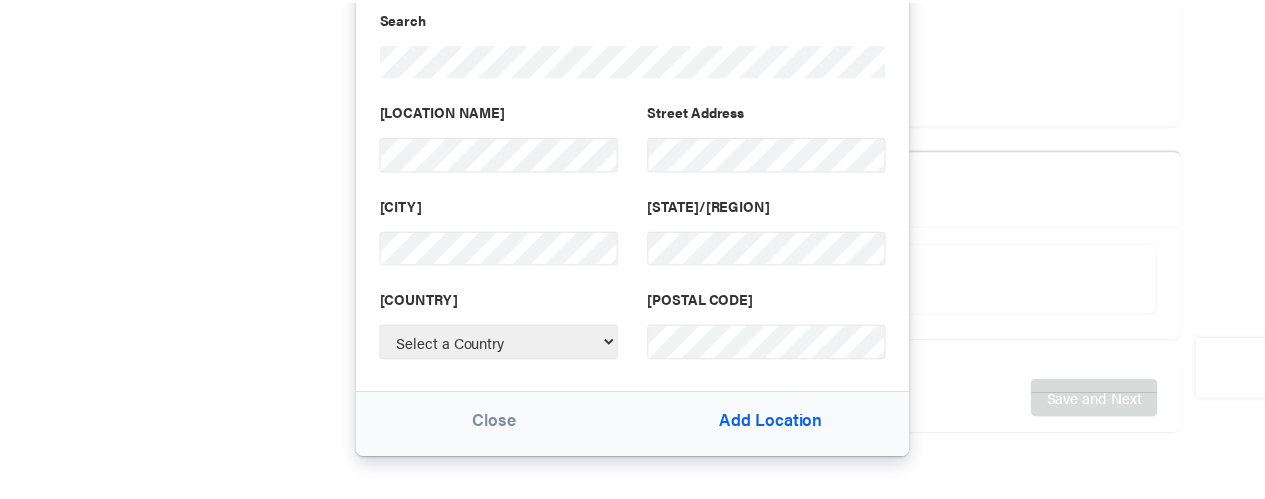 scroll, scrollTop: 137, scrollLeft: 0, axis: vertical 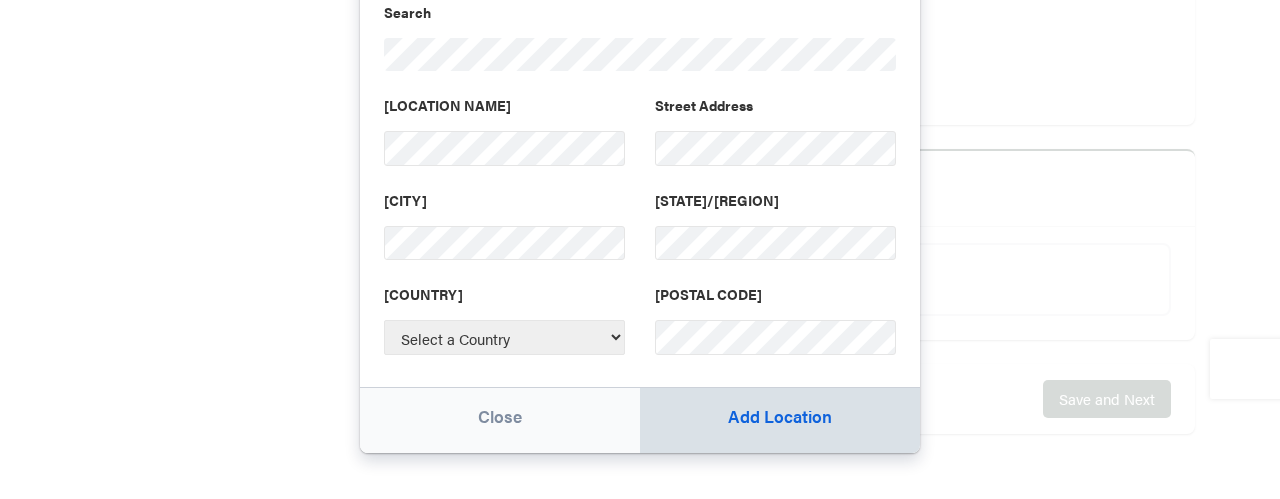 click on "Add Location" at bounding box center [780, 420] 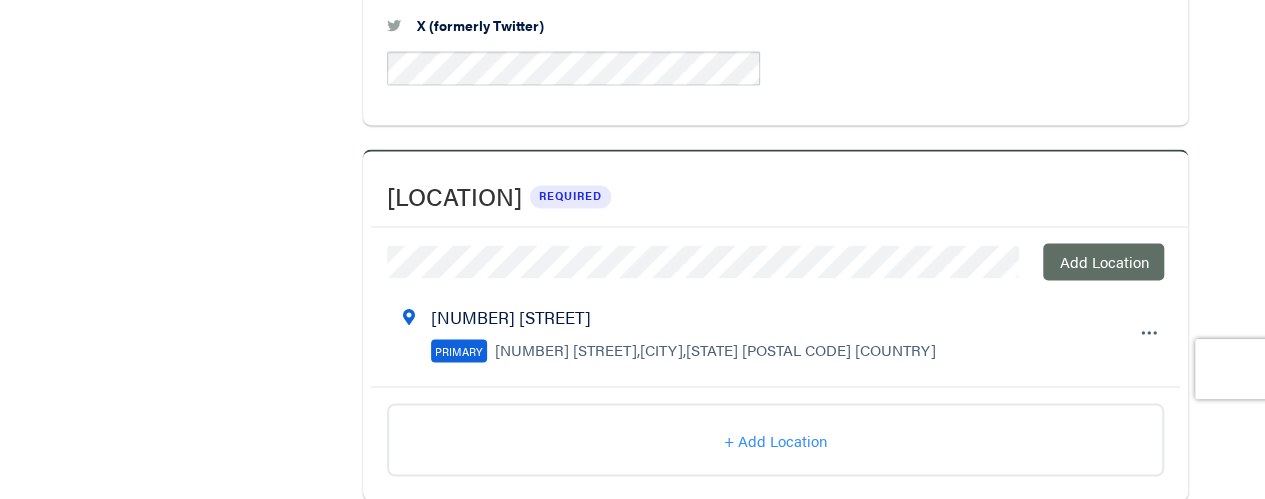 click on "Add Location" at bounding box center [1103, 261] 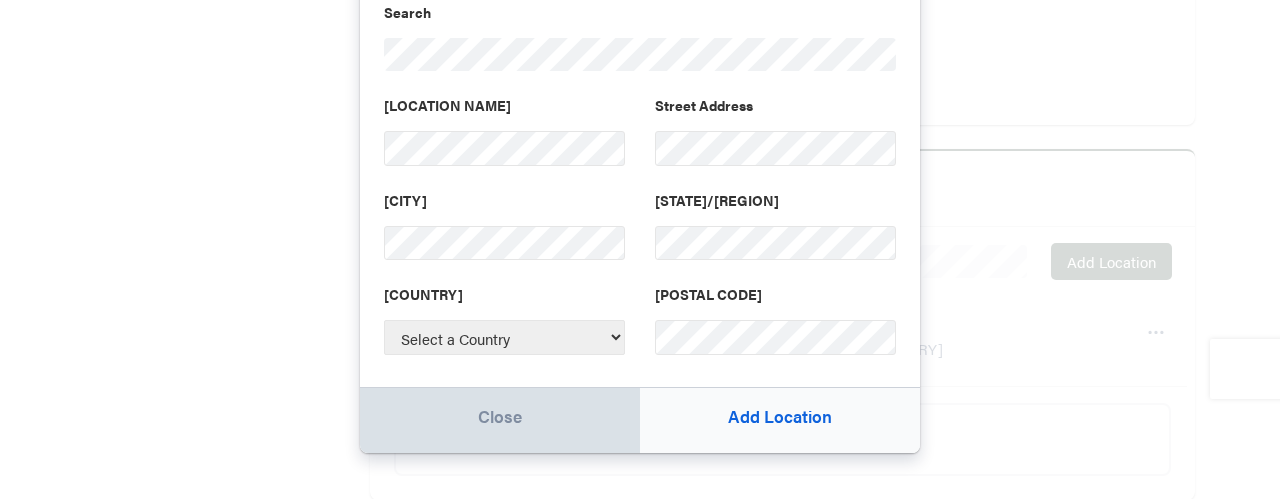 click on "Close" at bounding box center (500, 420) 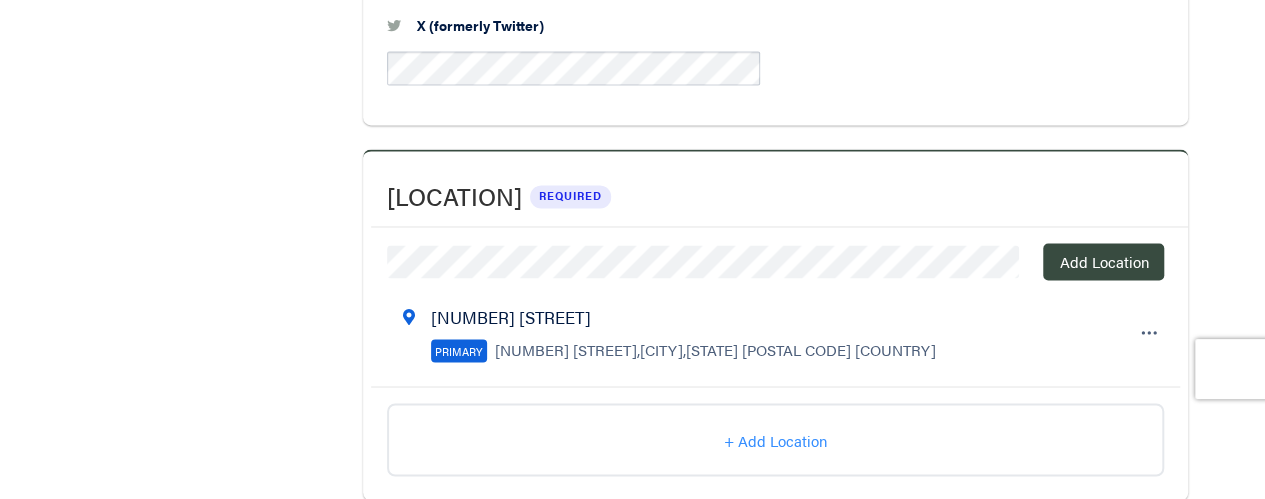 scroll, scrollTop: 1752, scrollLeft: 0, axis: vertical 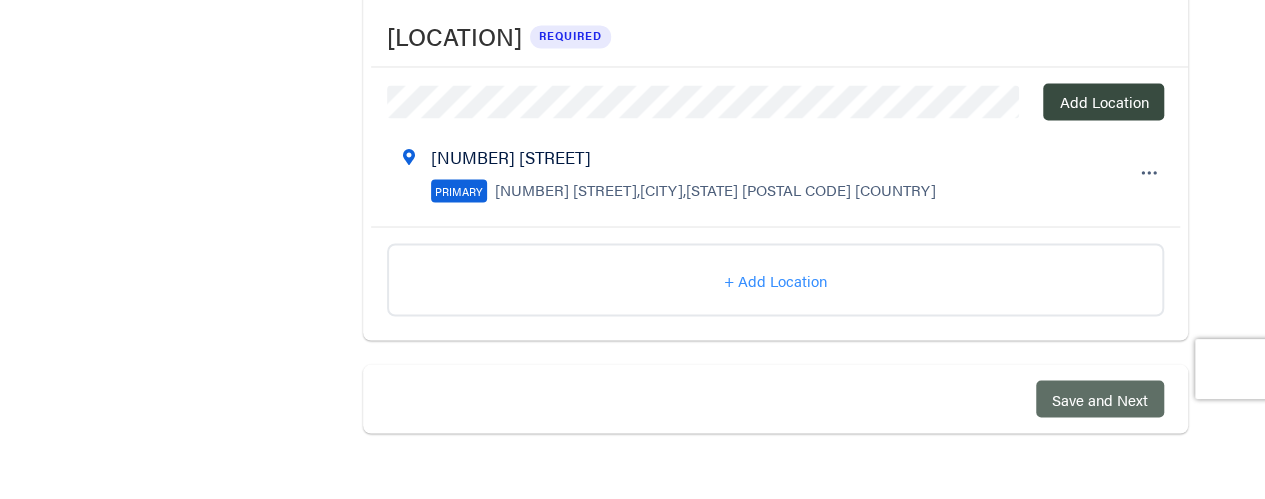 click on "Save and Next" at bounding box center [1100, 398] 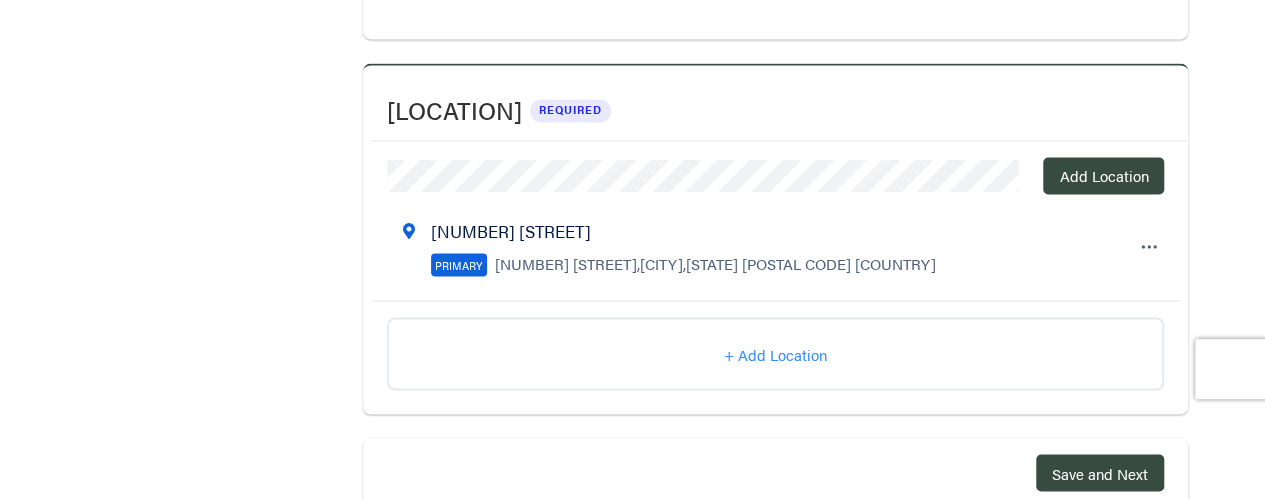 scroll, scrollTop: 1692, scrollLeft: 0, axis: vertical 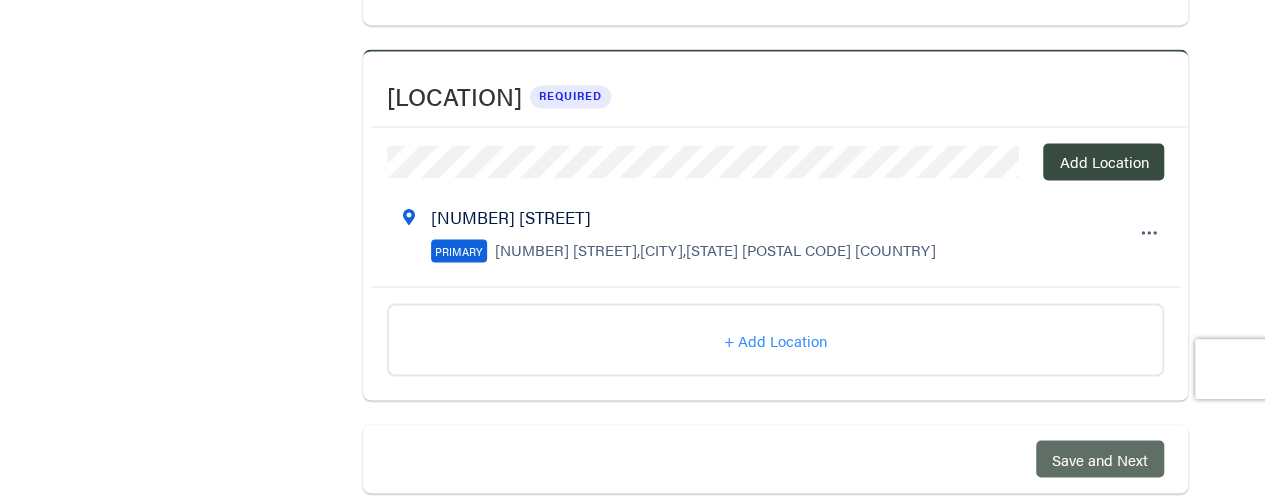 click on "Save and Next" at bounding box center (1100, 458) 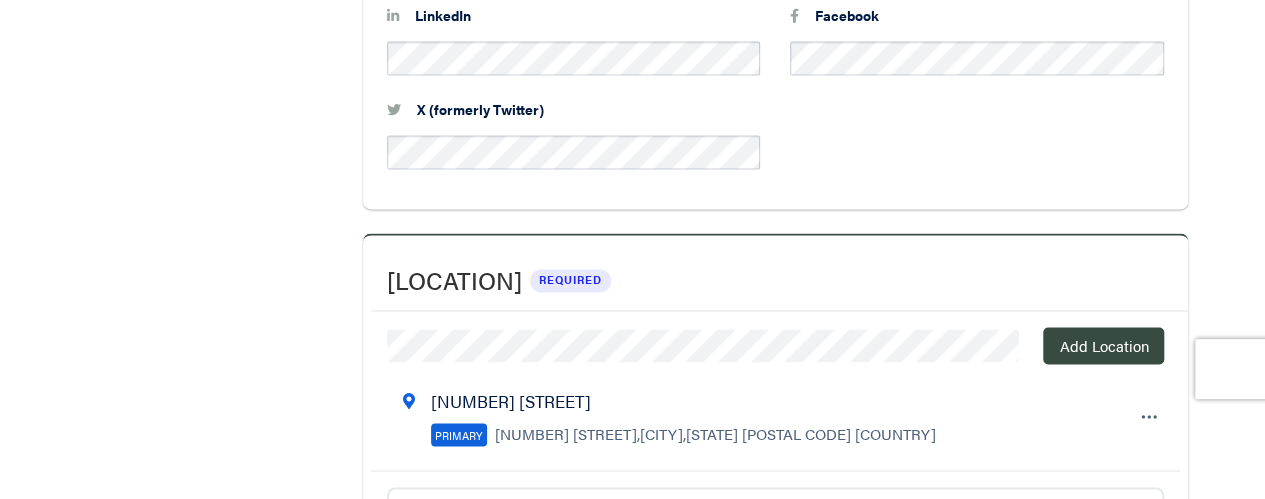 scroll, scrollTop: 1752, scrollLeft: 0, axis: vertical 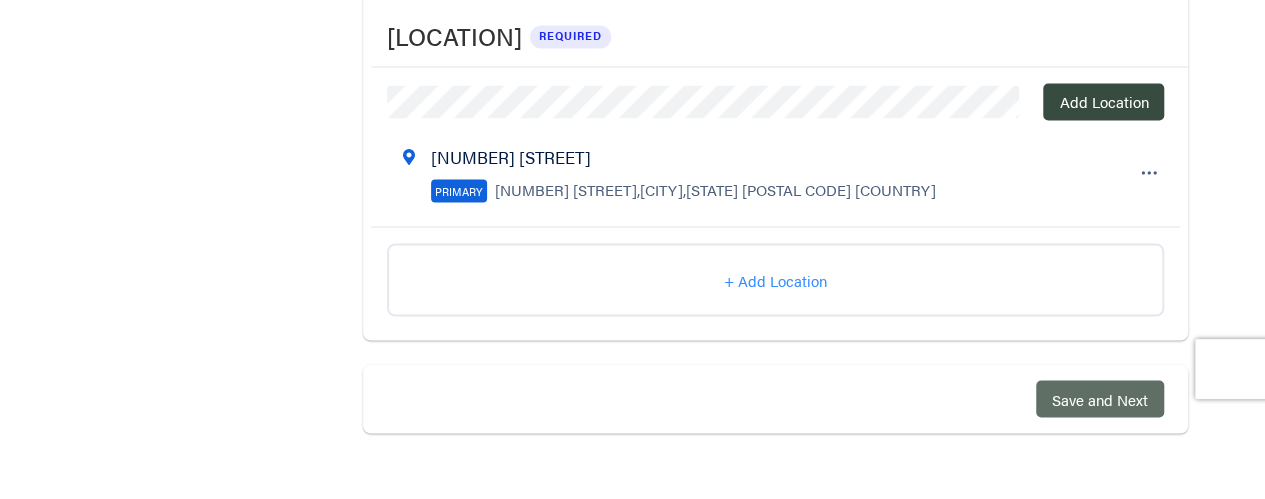 click on "Save and Next" at bounding box center [1100, 398] 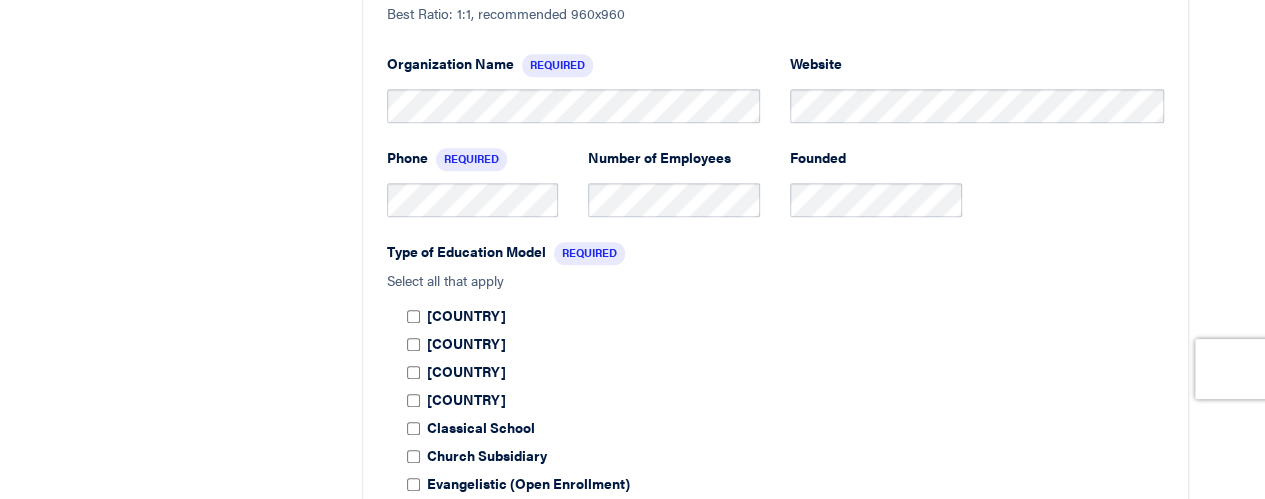 scroll, scrollTop: 806, scrollLeft: 0, axis: vertical 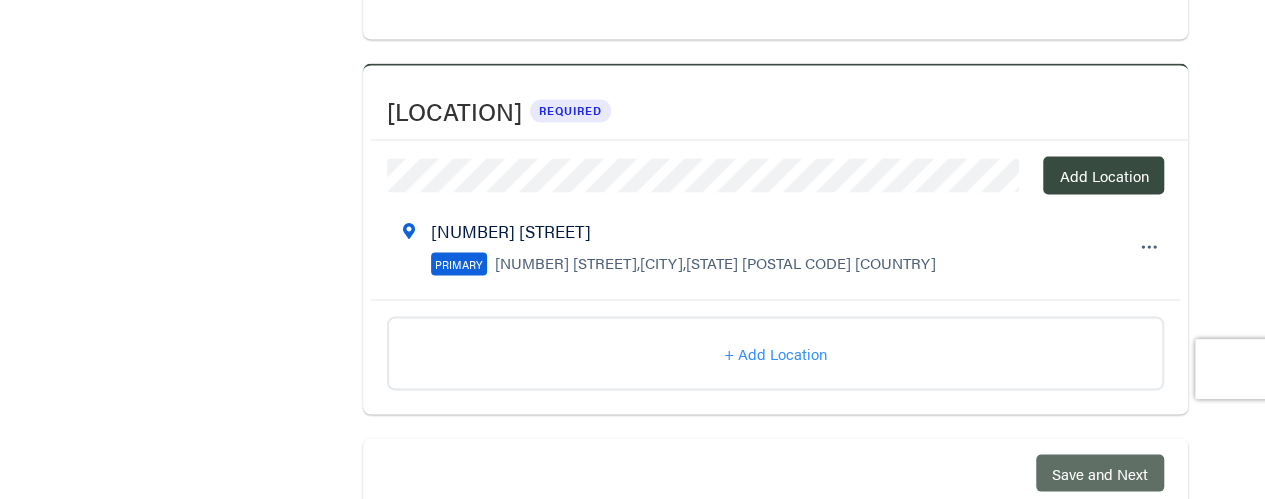 click on "Save and Next" at bounding box center (1100, 472) 